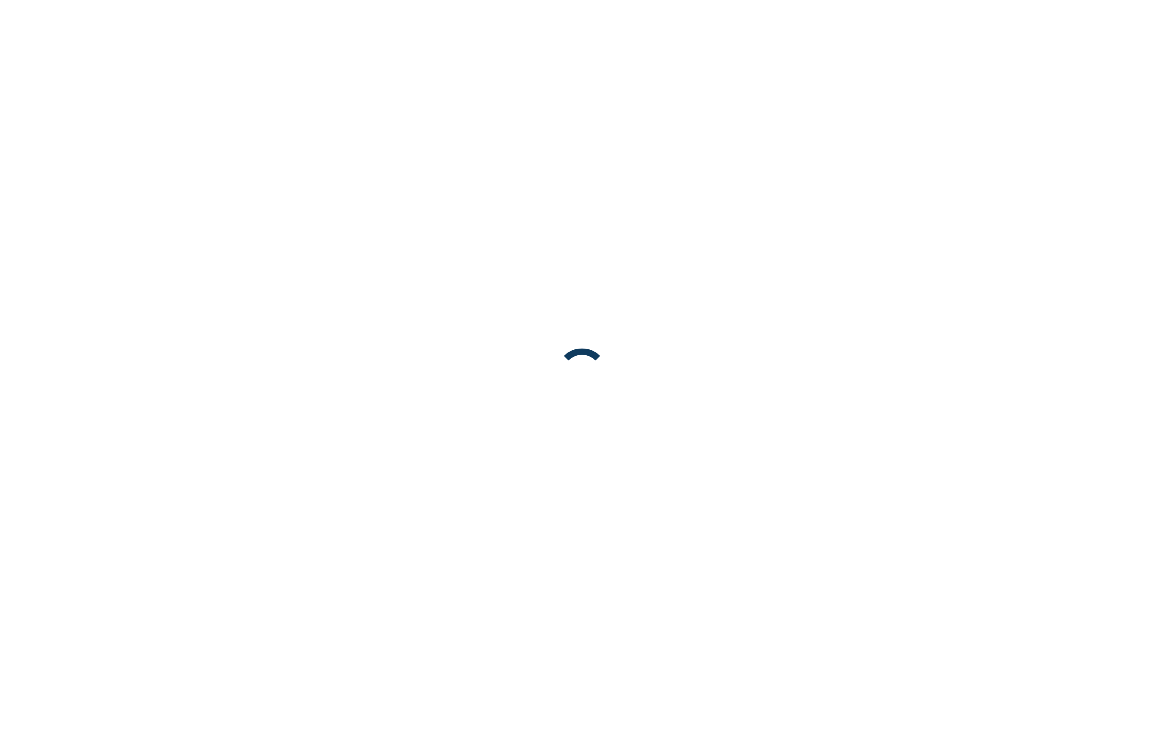 scroll, scrollTop: 0, scrollLeft: 0, axis: both 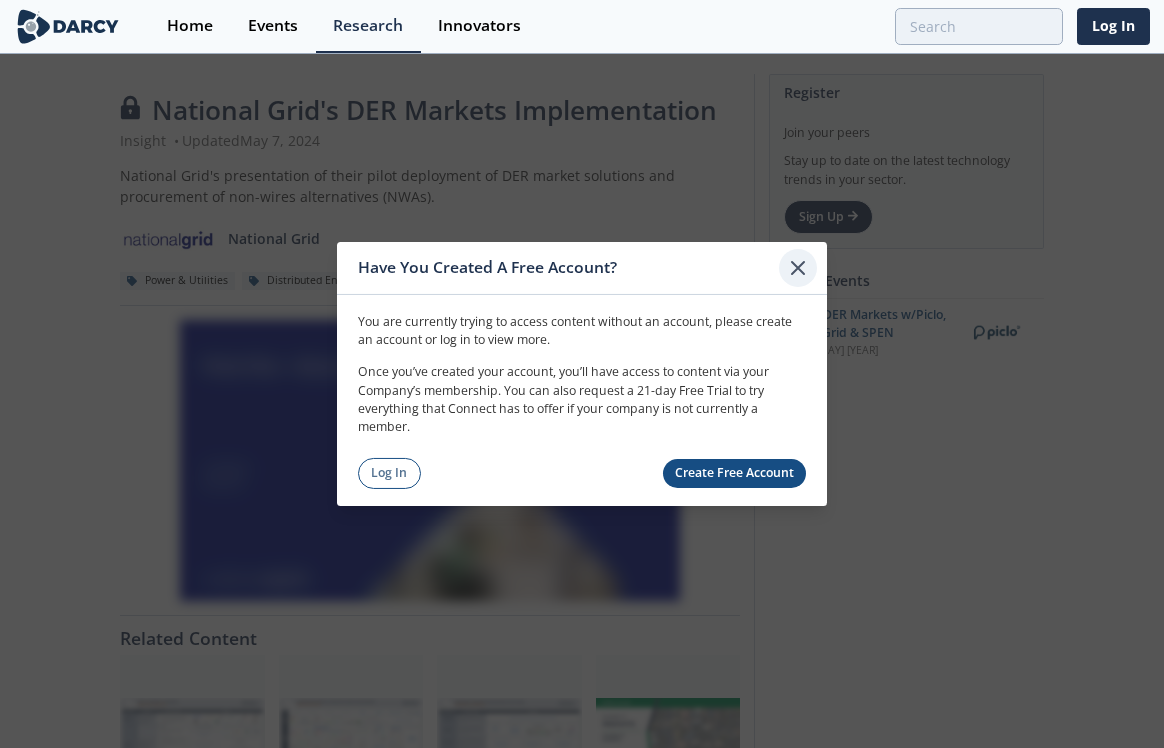 click 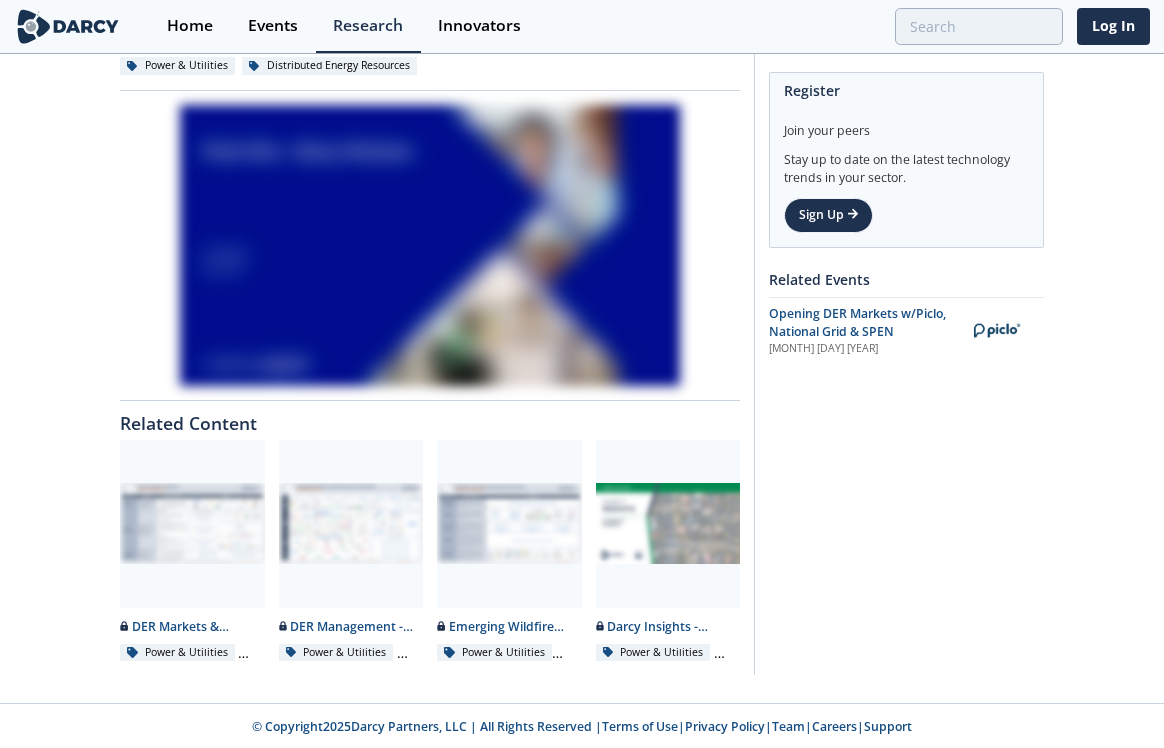 scroll, scrollTop: 218, scrollLeft: 0, axis: vertical 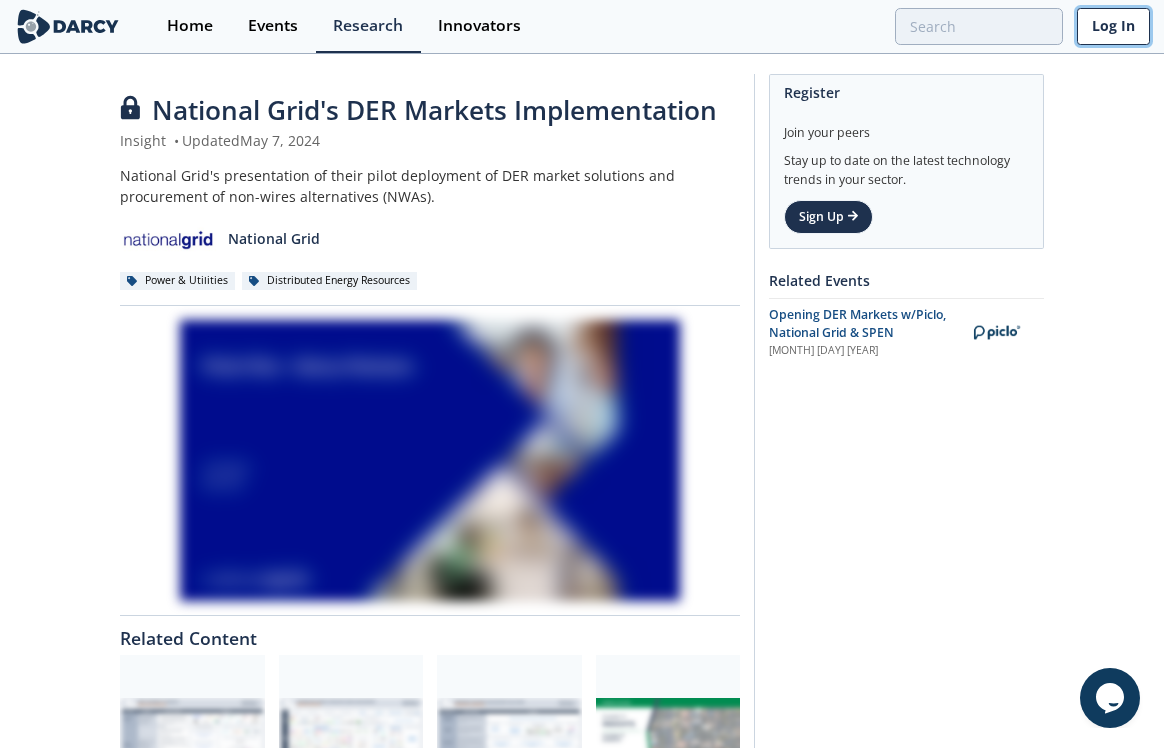 click on "Log In" at bounding box center (1113, 26) 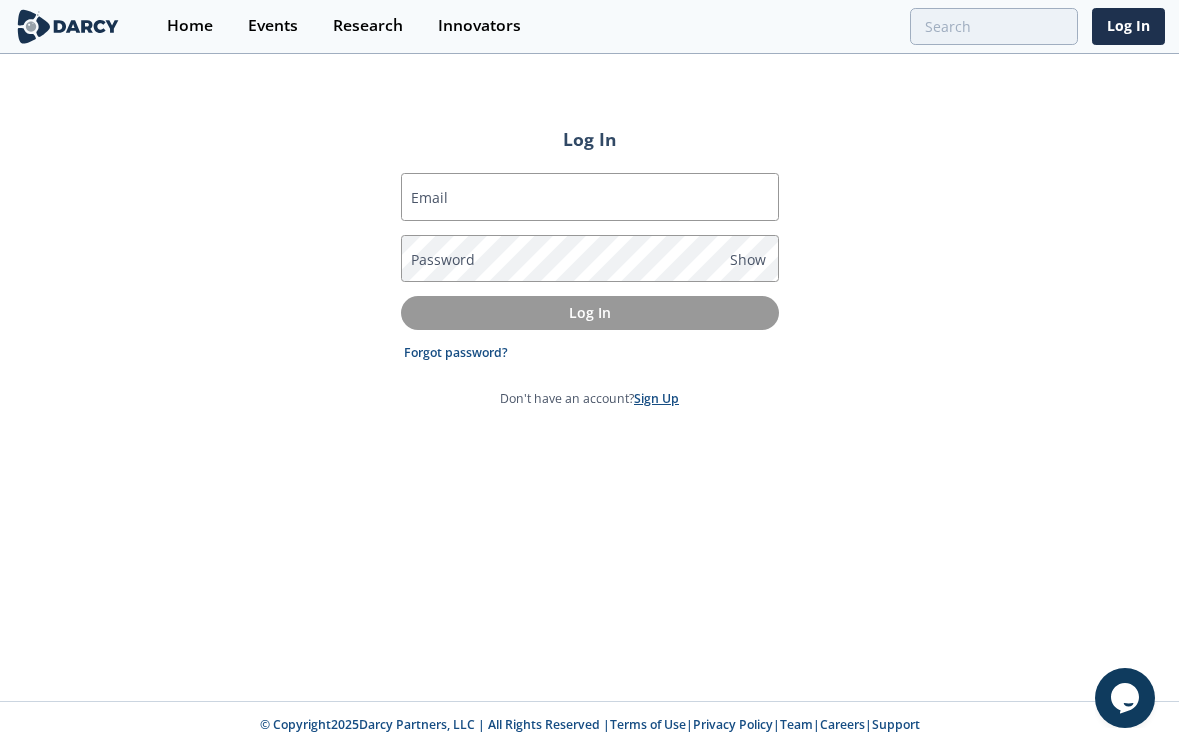 click on "Sign Up" at bounding box center (656, 398) 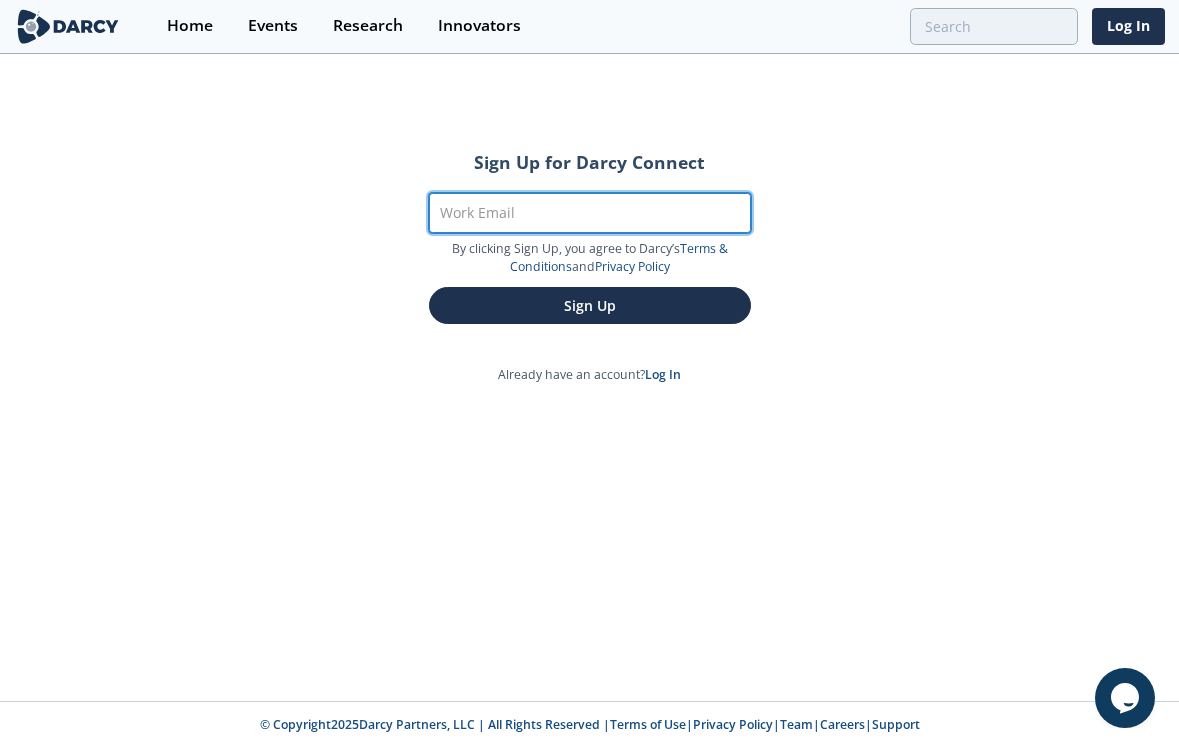 click on "Work Email" at bounding box center [590, 213] 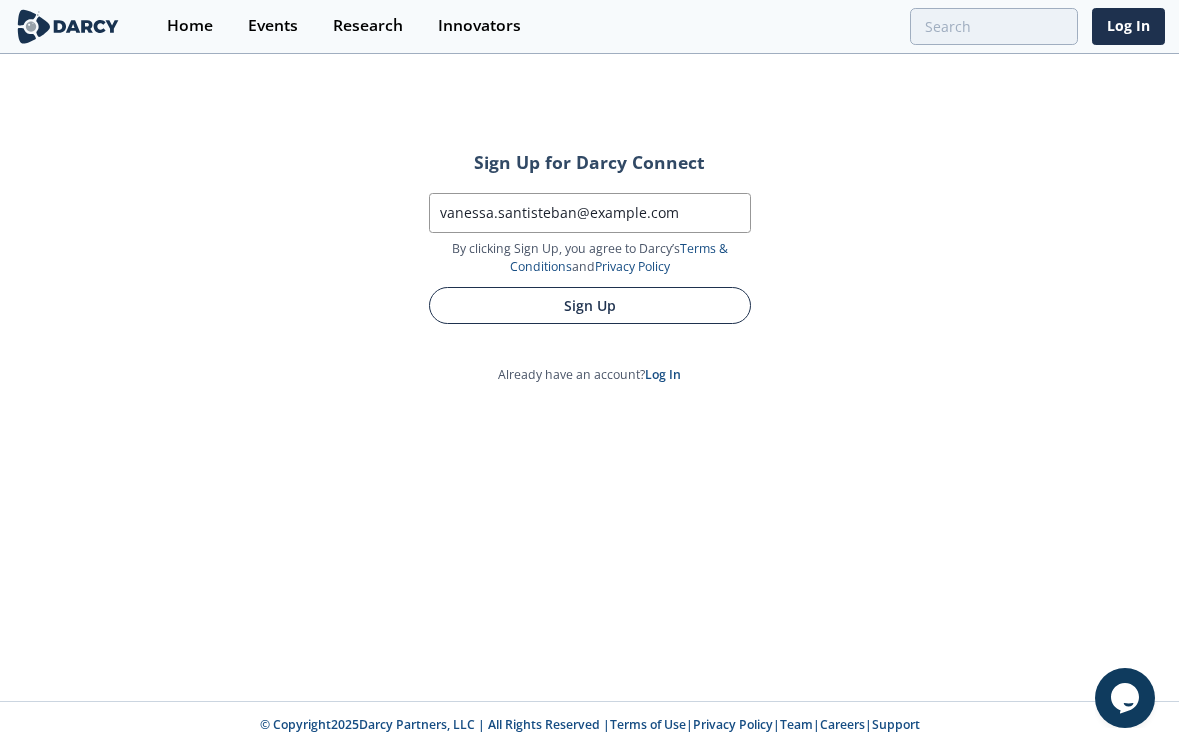 click on "Sign Up" at bounding box center (590, 305) 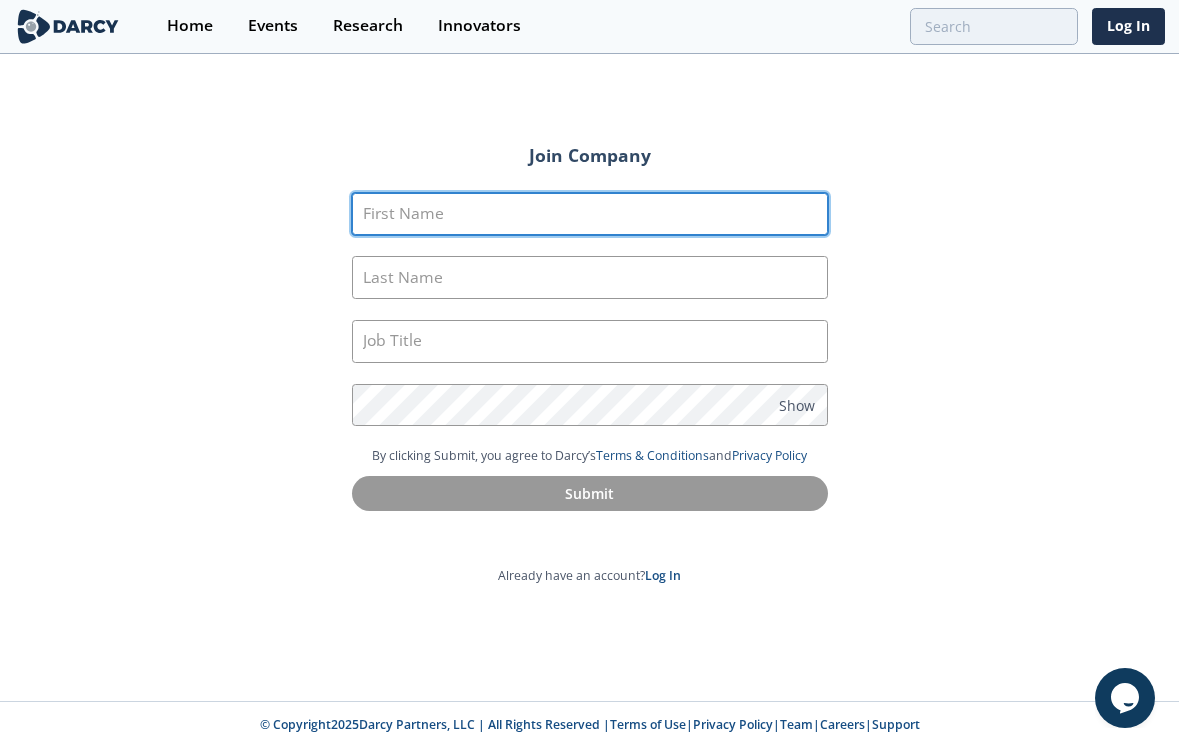 click on "First Name" at bounding box center [590, 214] 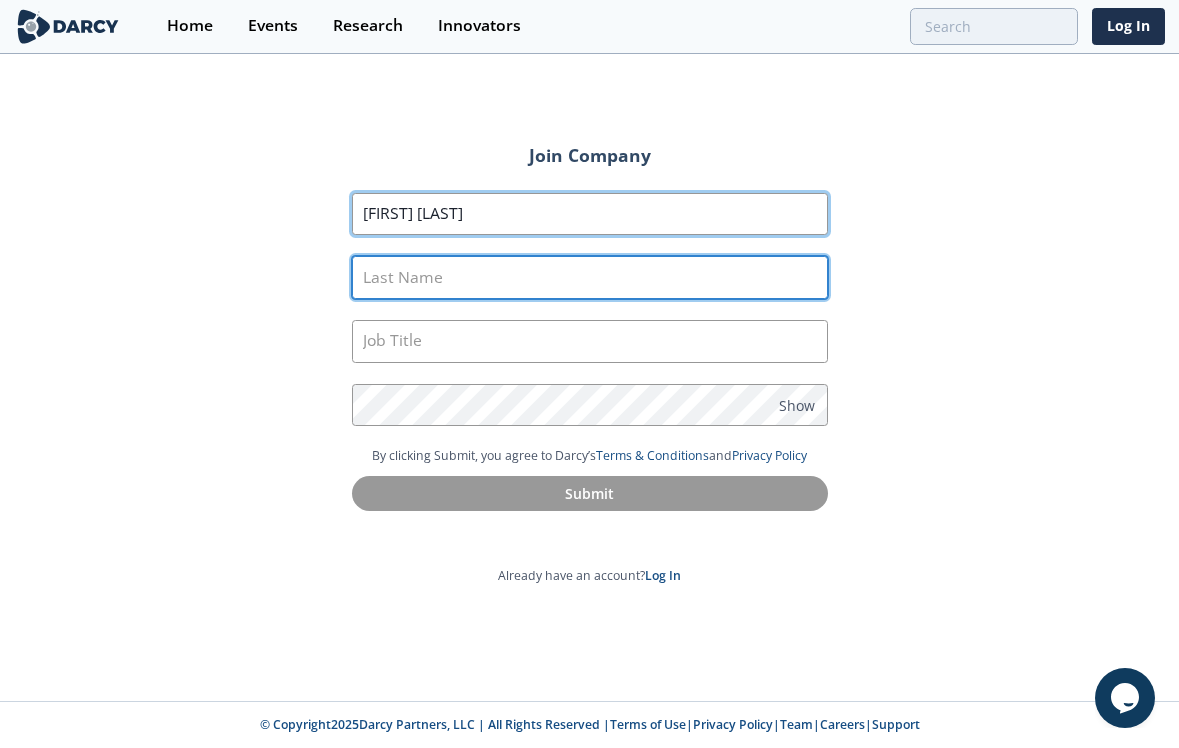 type on "vanessa santisteban" 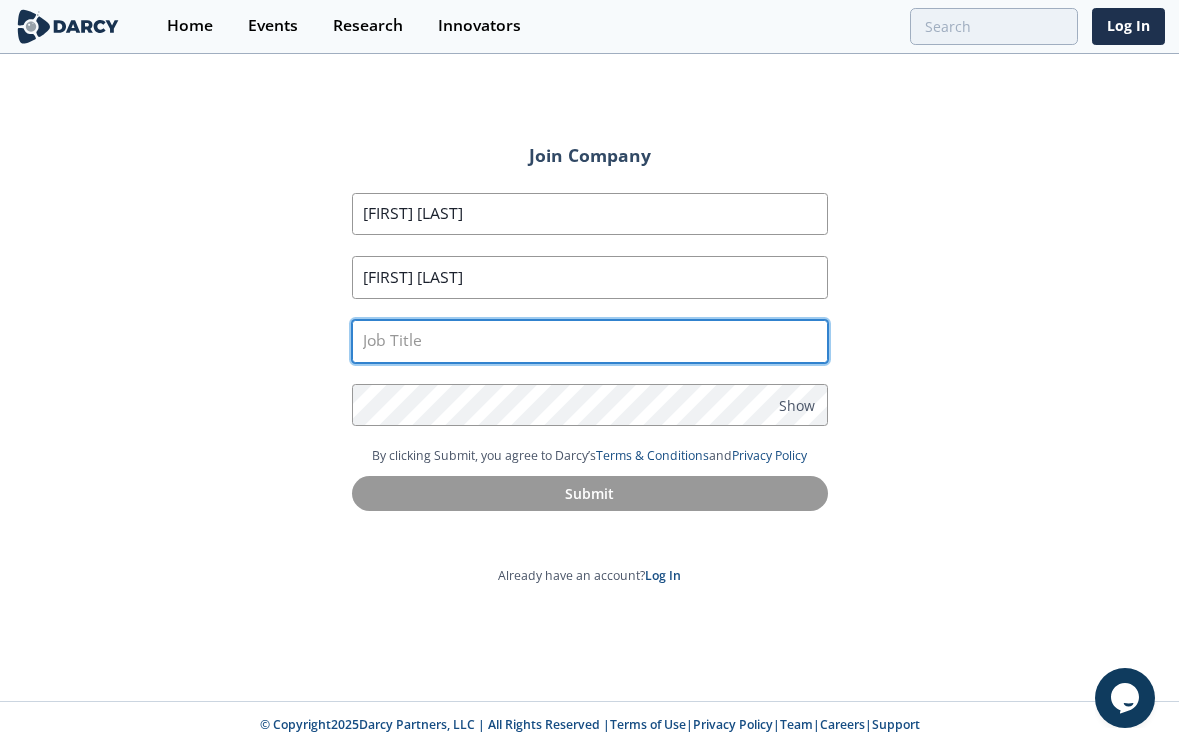 click at bounding box center [590, 341] 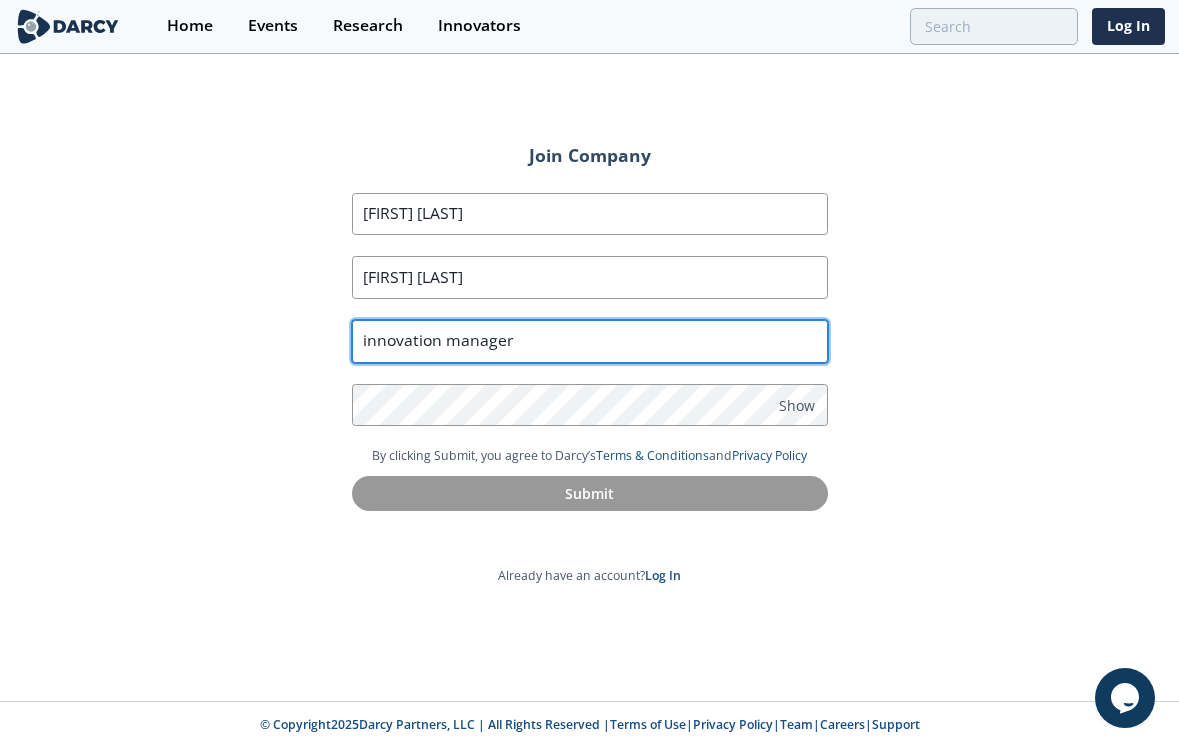 type on "innovation manager" 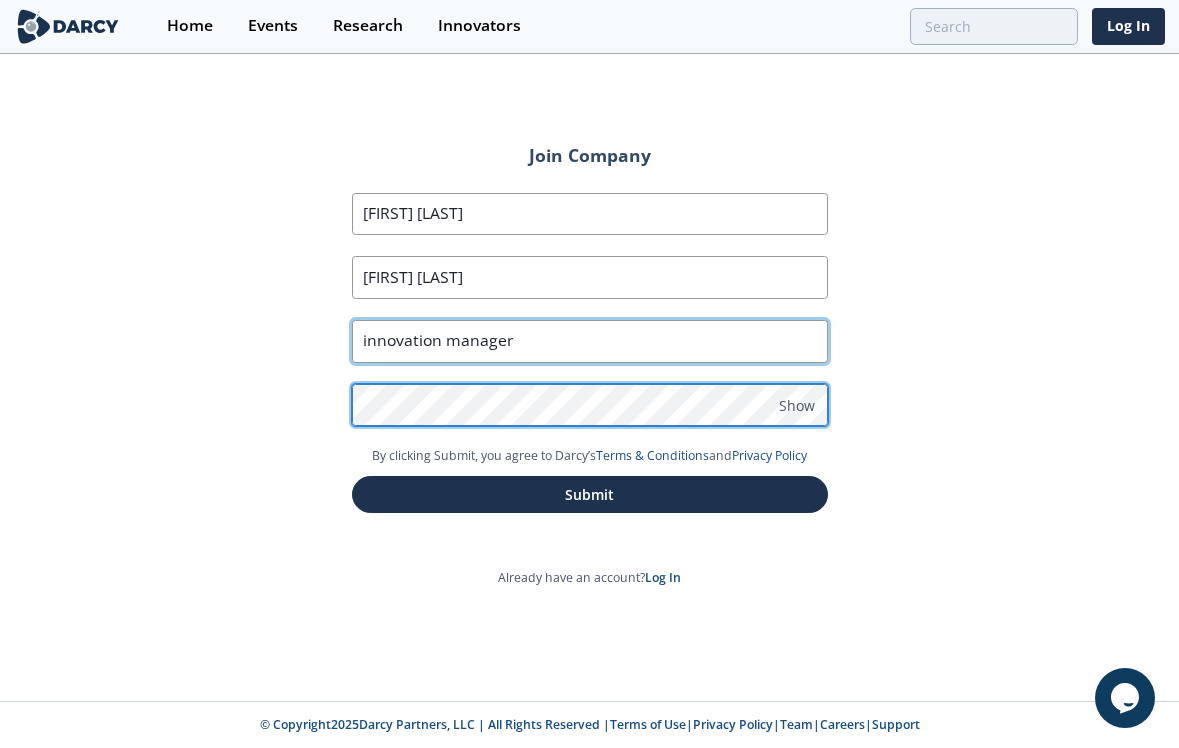 click on "Submit" at bounding box center [590, 494] 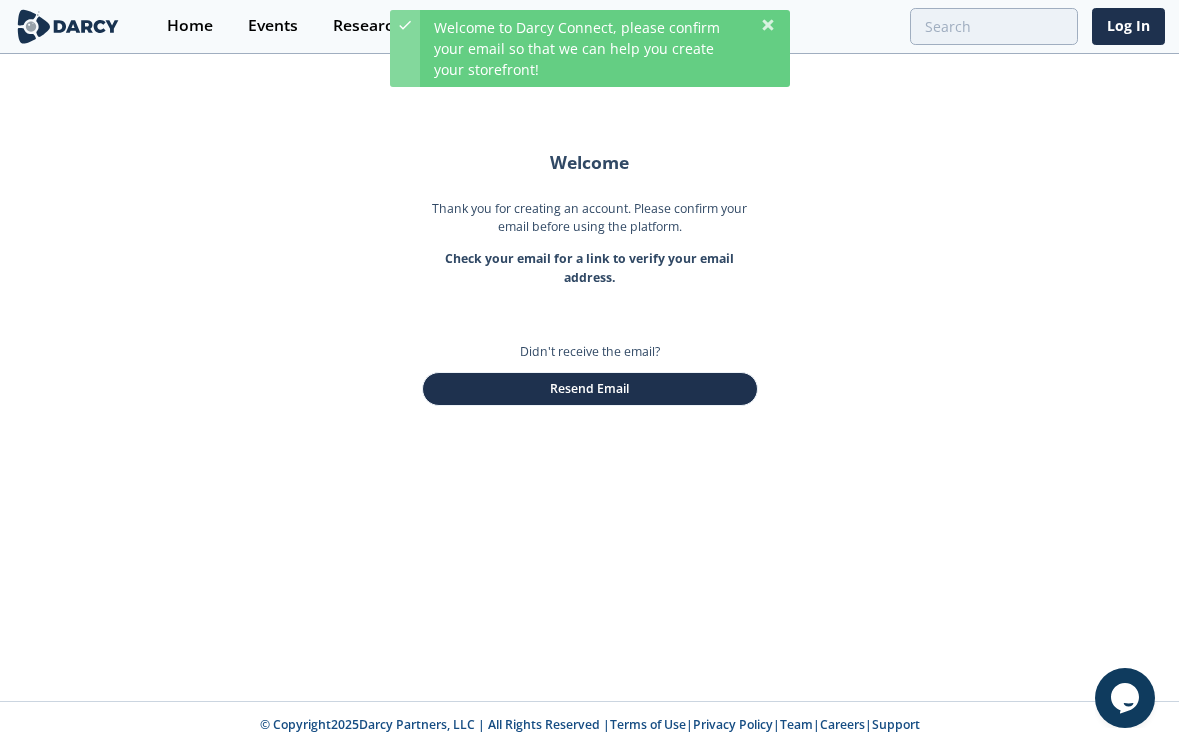 click on "Welcome
Thank you for creating an account. Please confirm your email before using the platform.
Check your email for a link to verify your email address.
Didn't receive the email?
Resend Email" 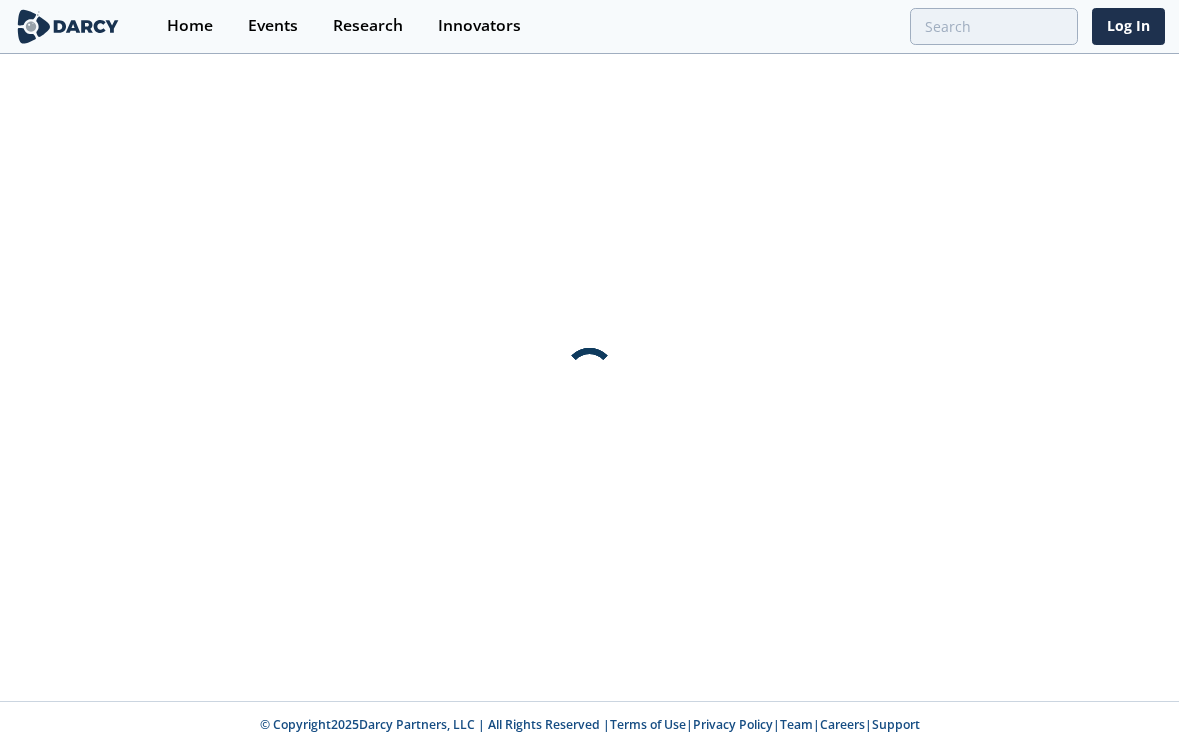 scroll, scrollTop: 0, scrollLeft: 0, axis: both 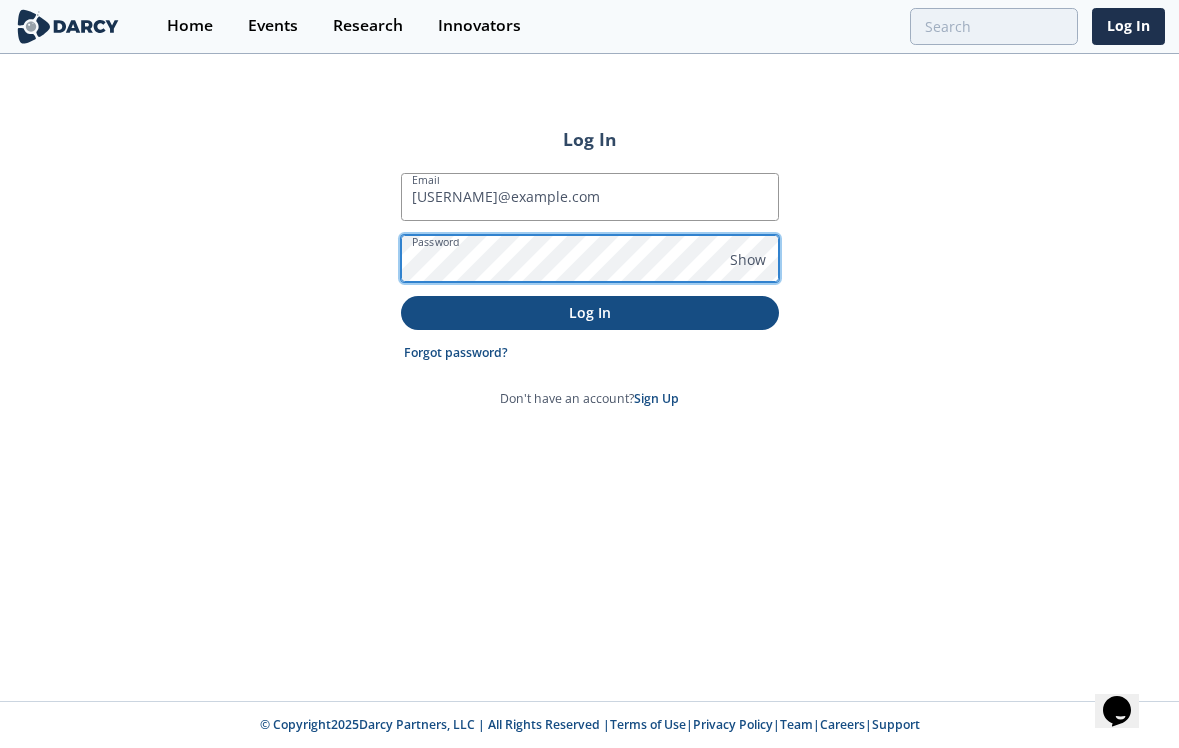 click on "Log In" at bounding box center (590, 312) 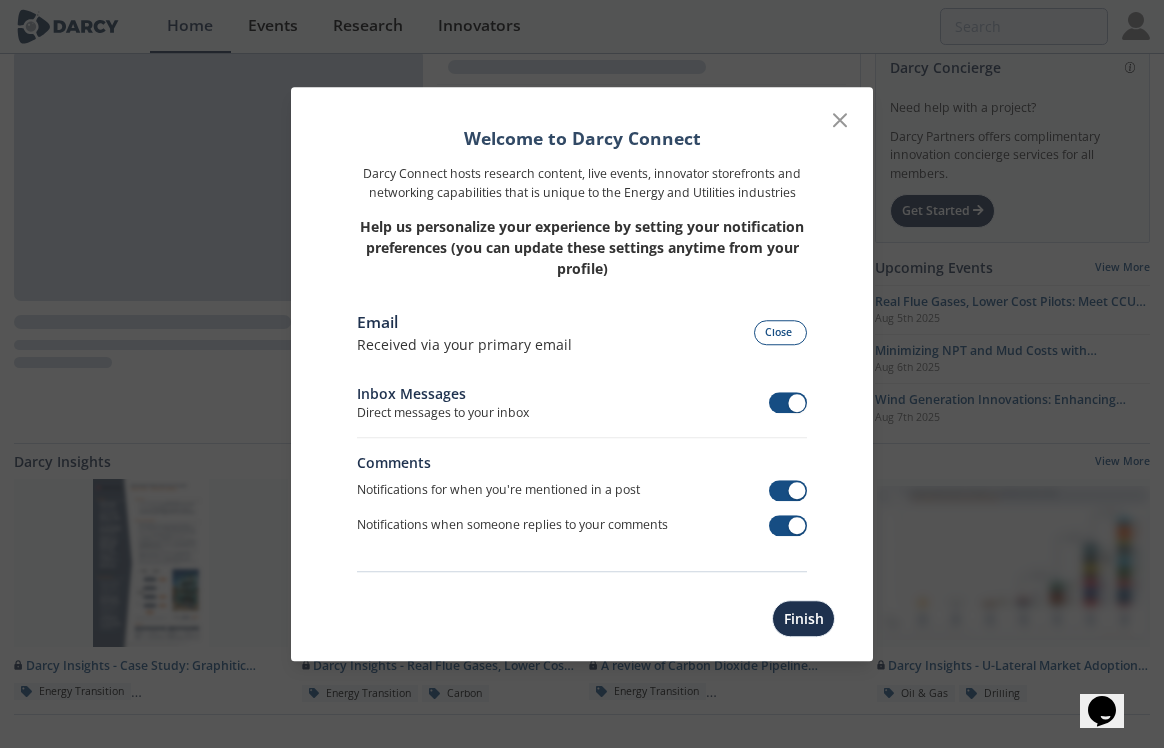 scroll, scrollTop: 0, scrollLeft: 0, axis: both 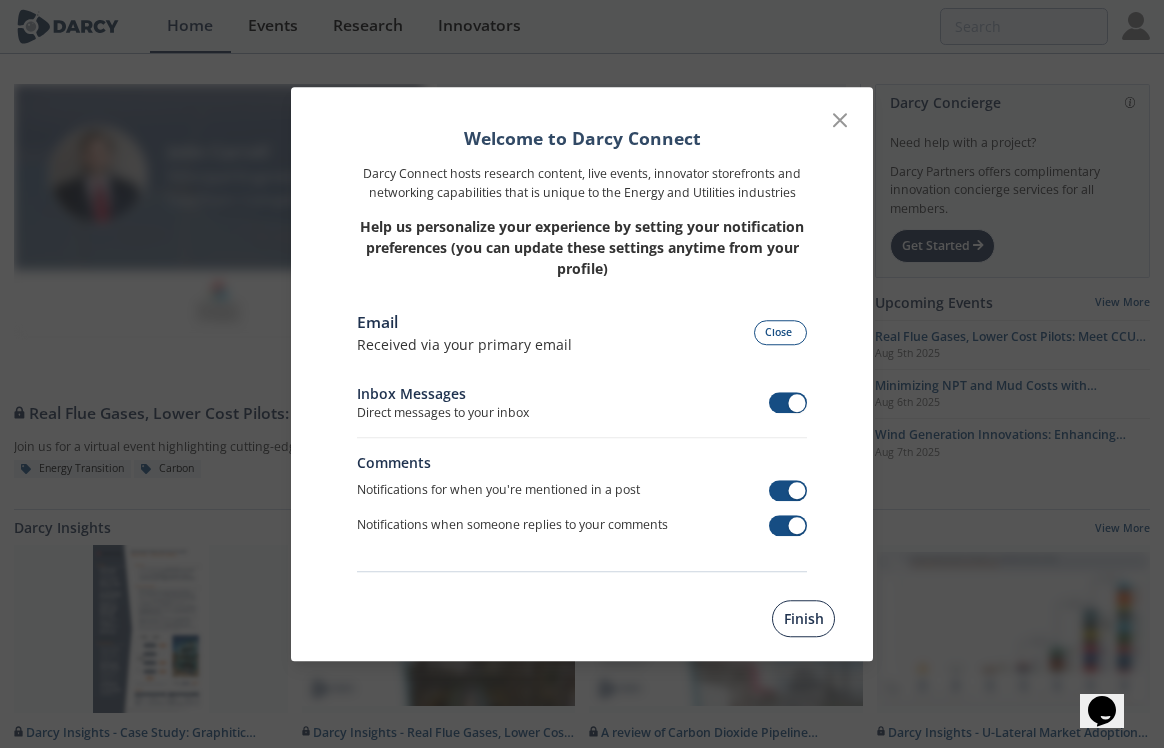 click on "Finish" at bounding box center (803, 618) 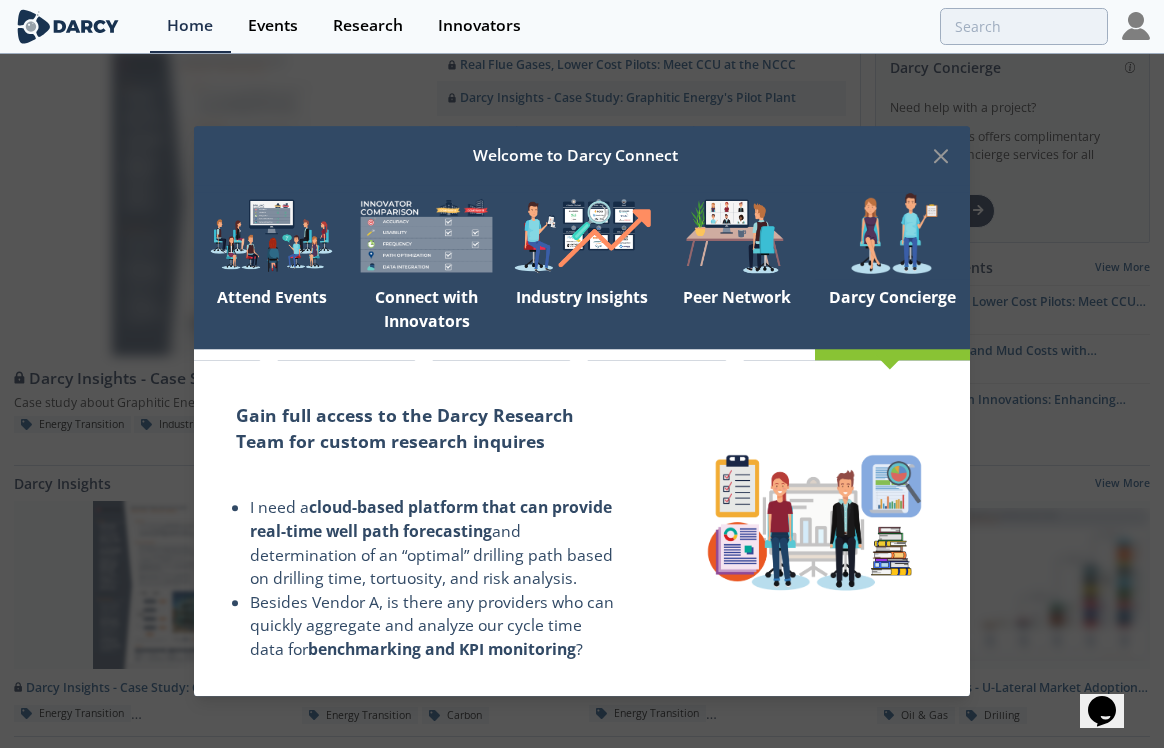 scroll, scrollTop: 0, scrollLeft: 0, axis: both 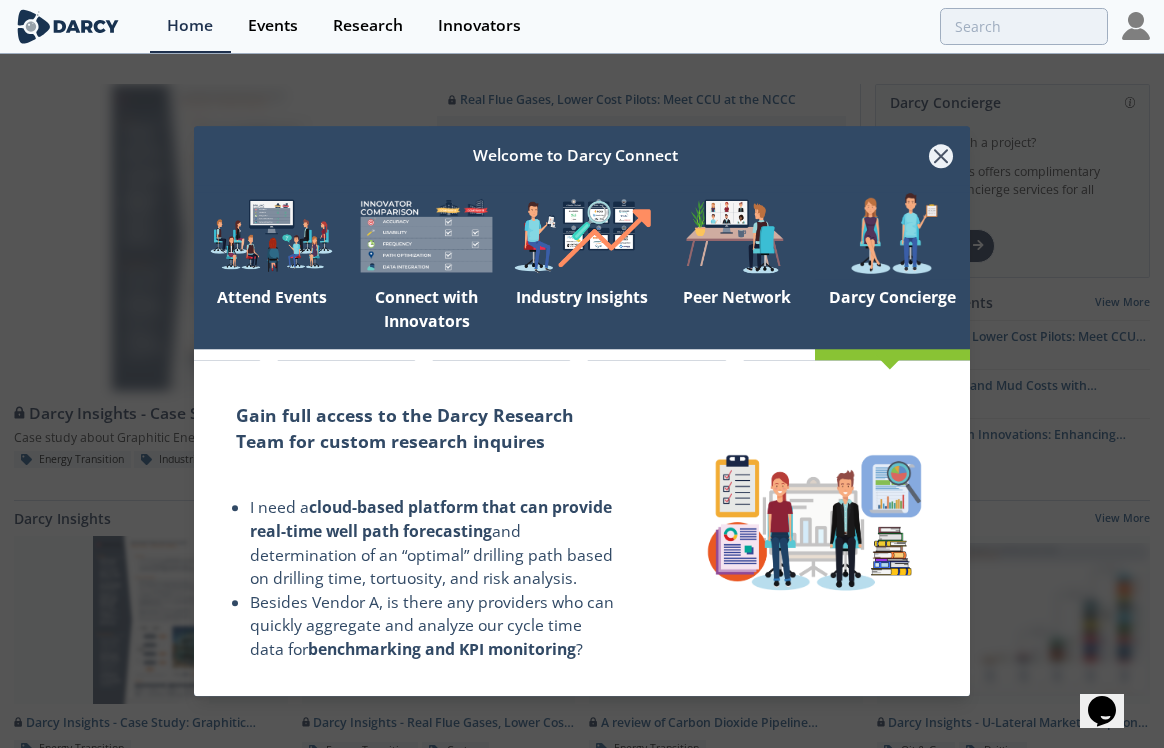 click 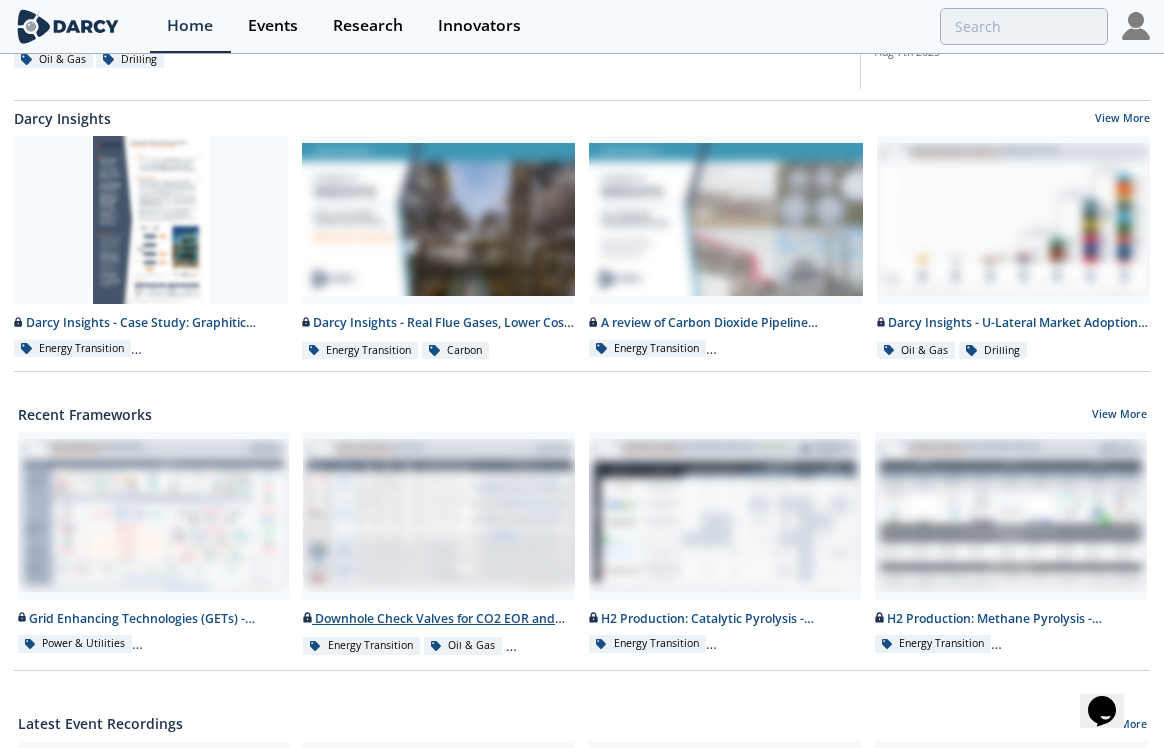 scroll, scrollTop: 0, scrollLeft: 0, axis: both 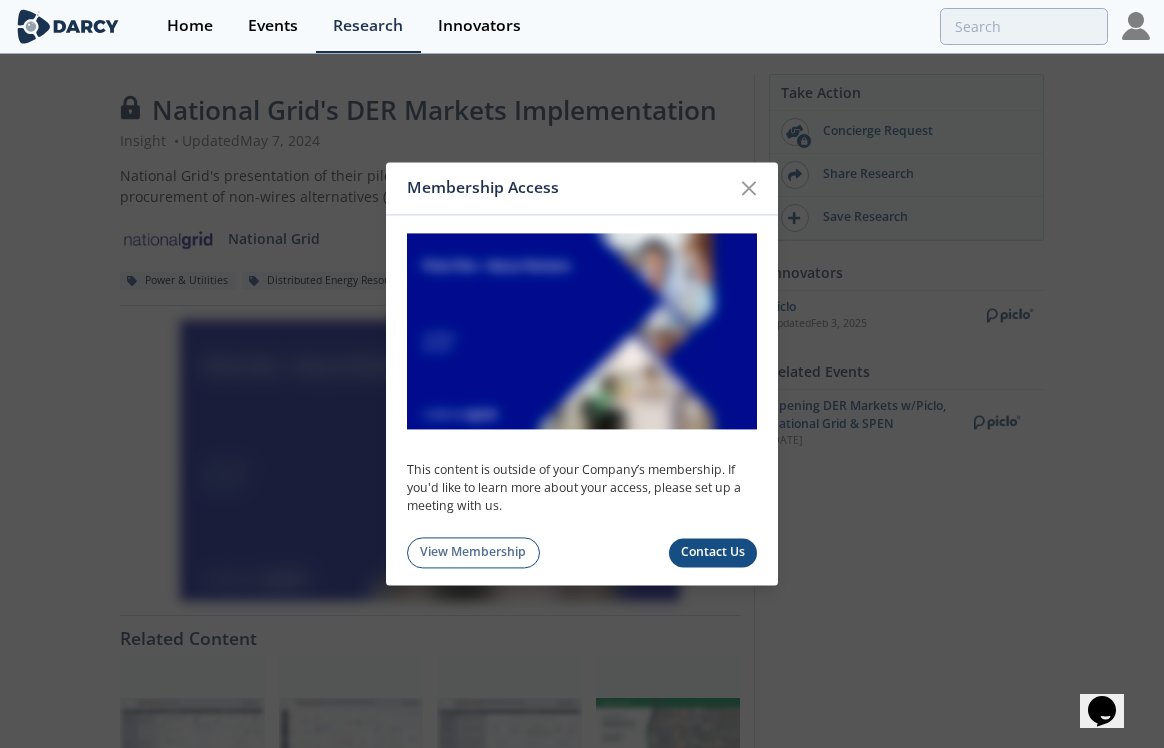 click on "This content is outside of your Company’s membership. If you'd like to learn more about your access, please set up a meeting with us." at bounding box center (582, 488) 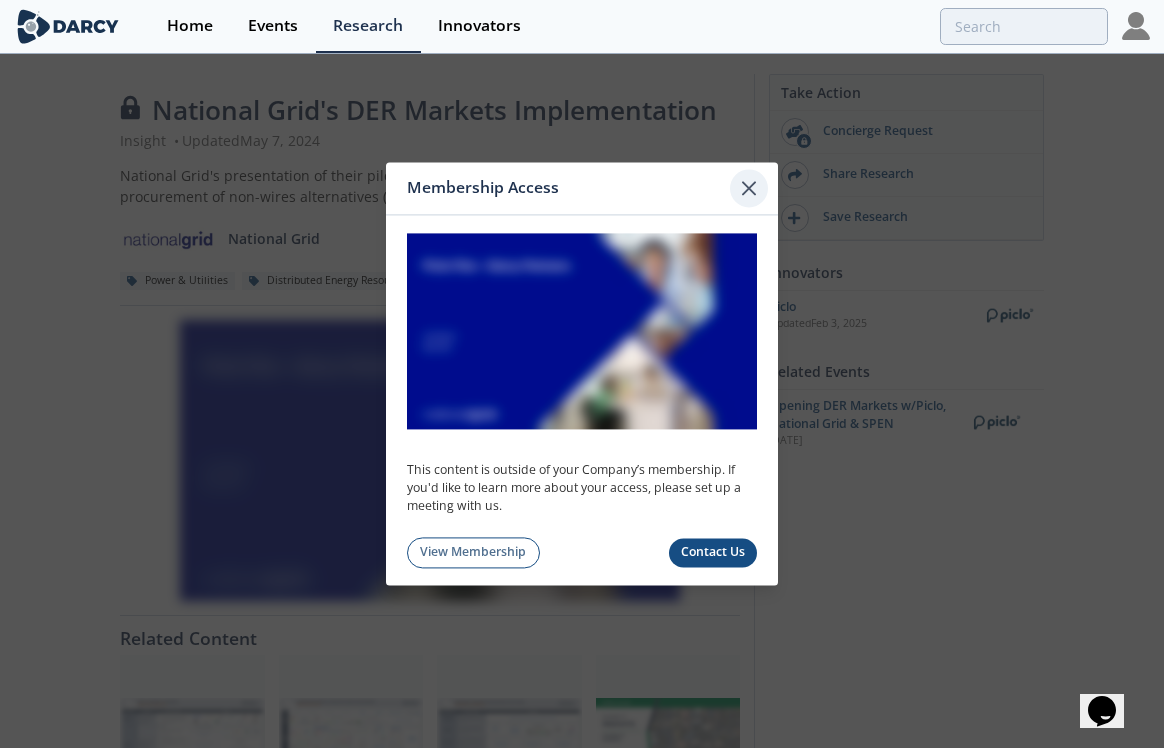 click 